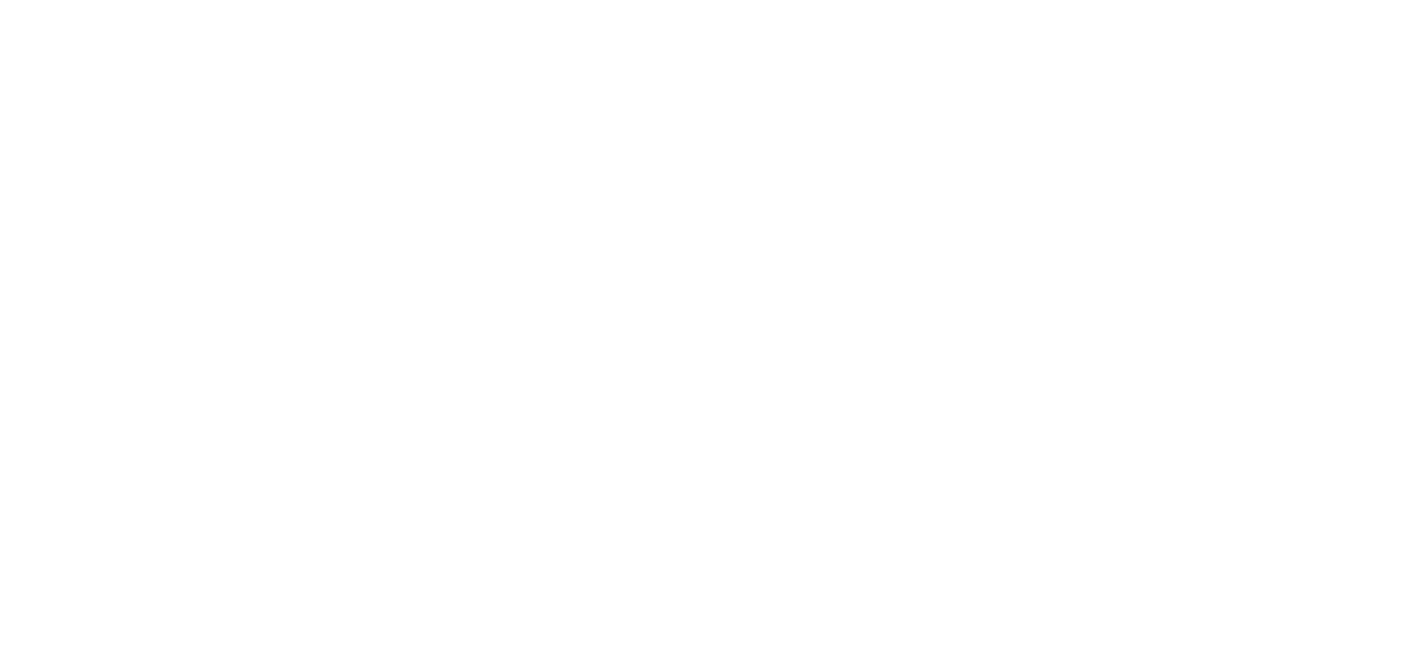 scroll, scrollTop: 0, scrollLeft: 0, axis: both 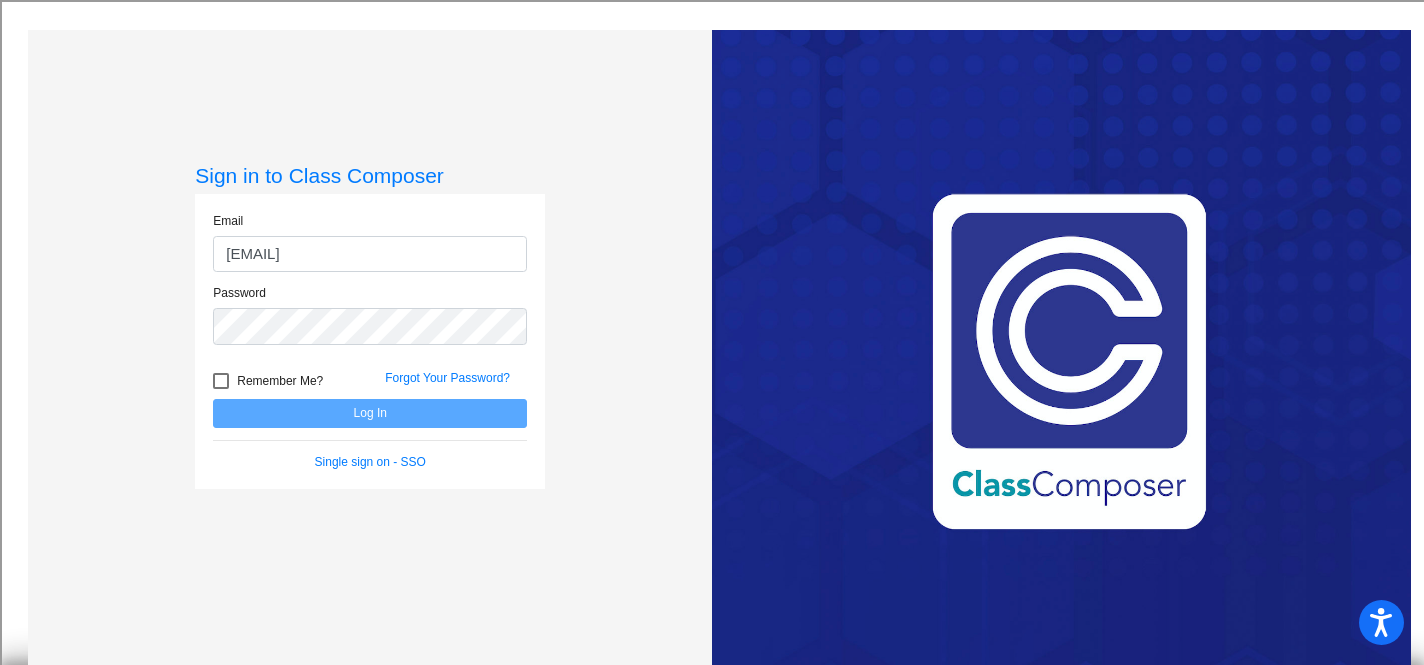 type on "[EMAIL]" 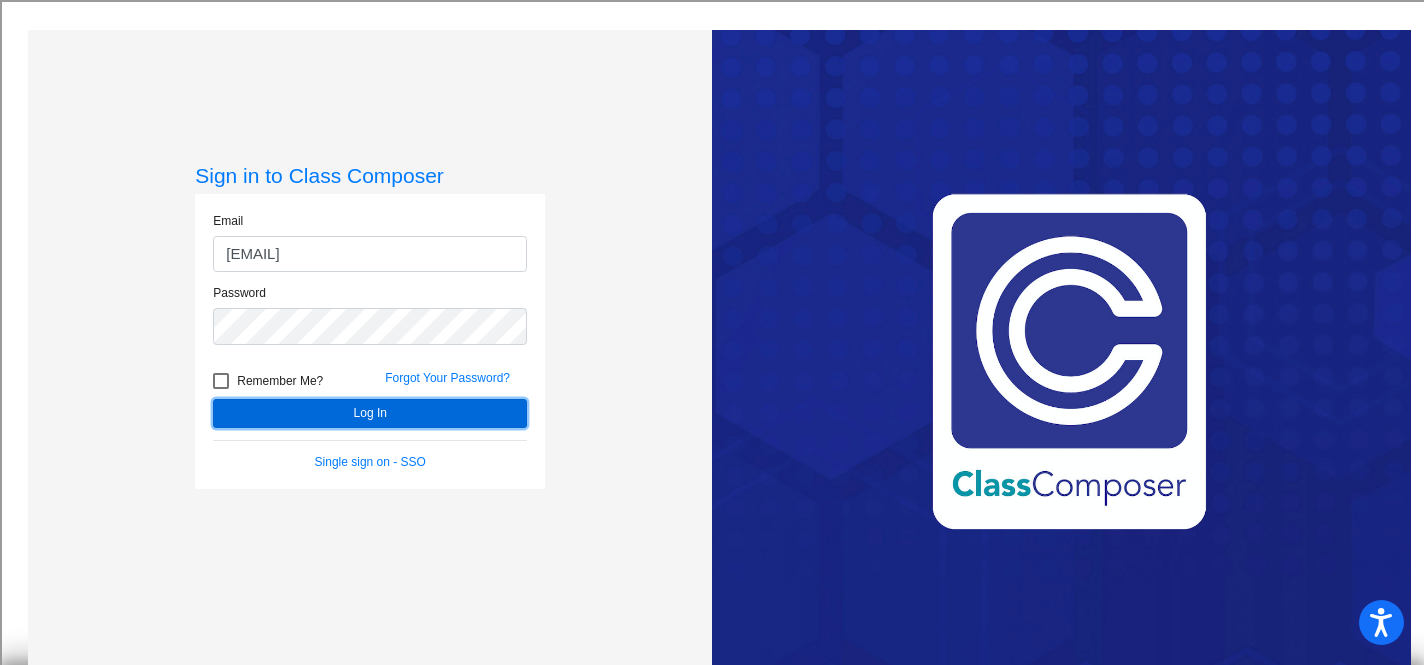 click on "Log In" 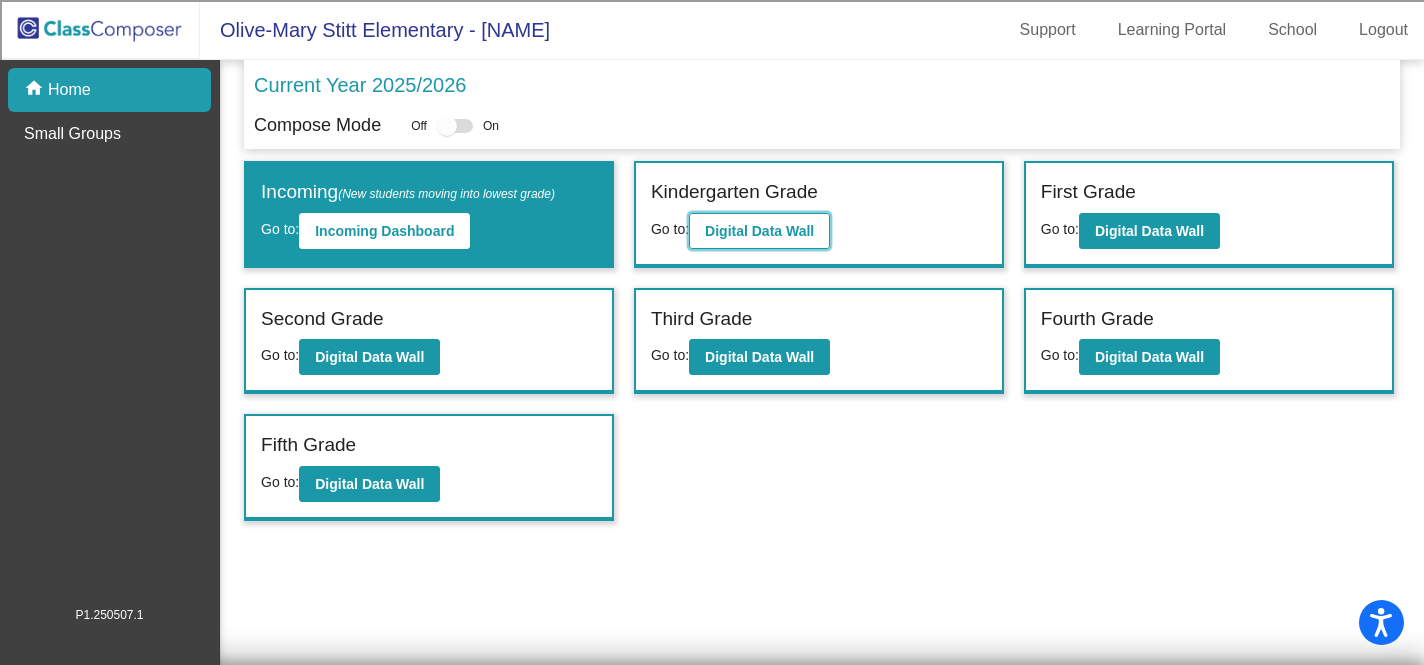 click on "Digital Data Wall" 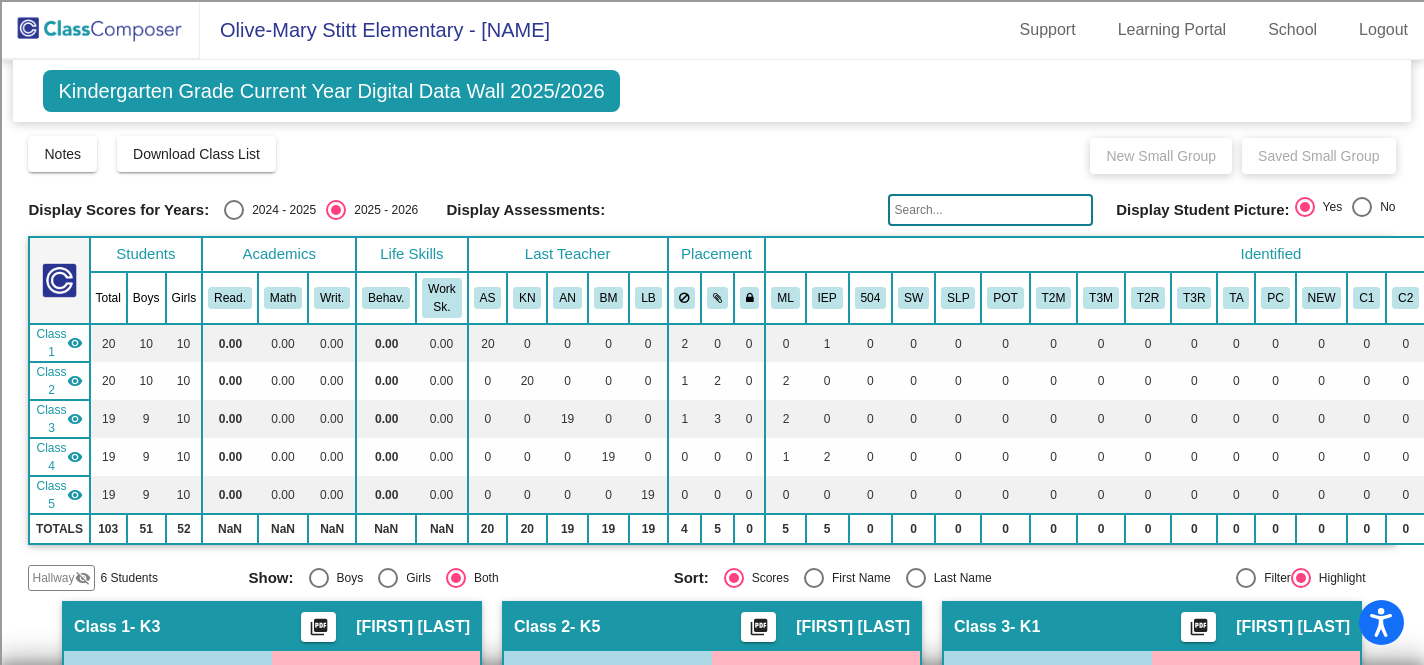 click on "Hallway" 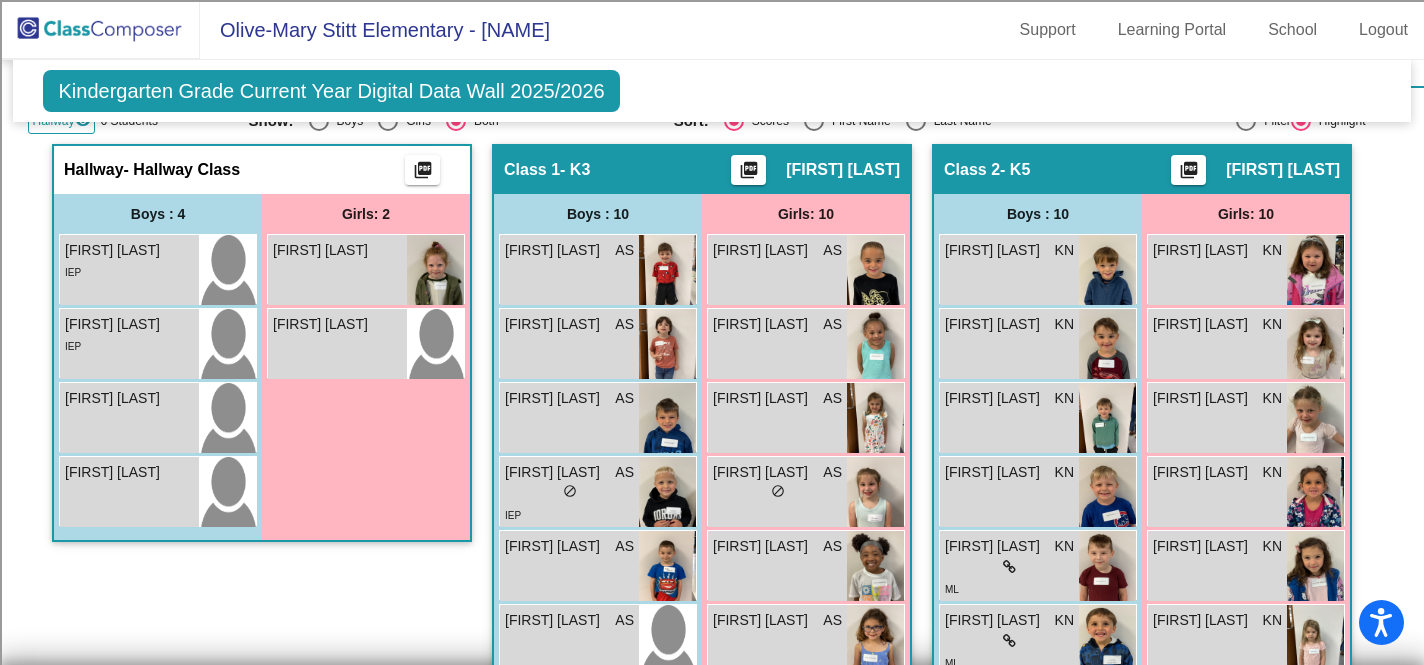 scroll, scrollTop: 449, scrollLeft: 0, axis: vertical 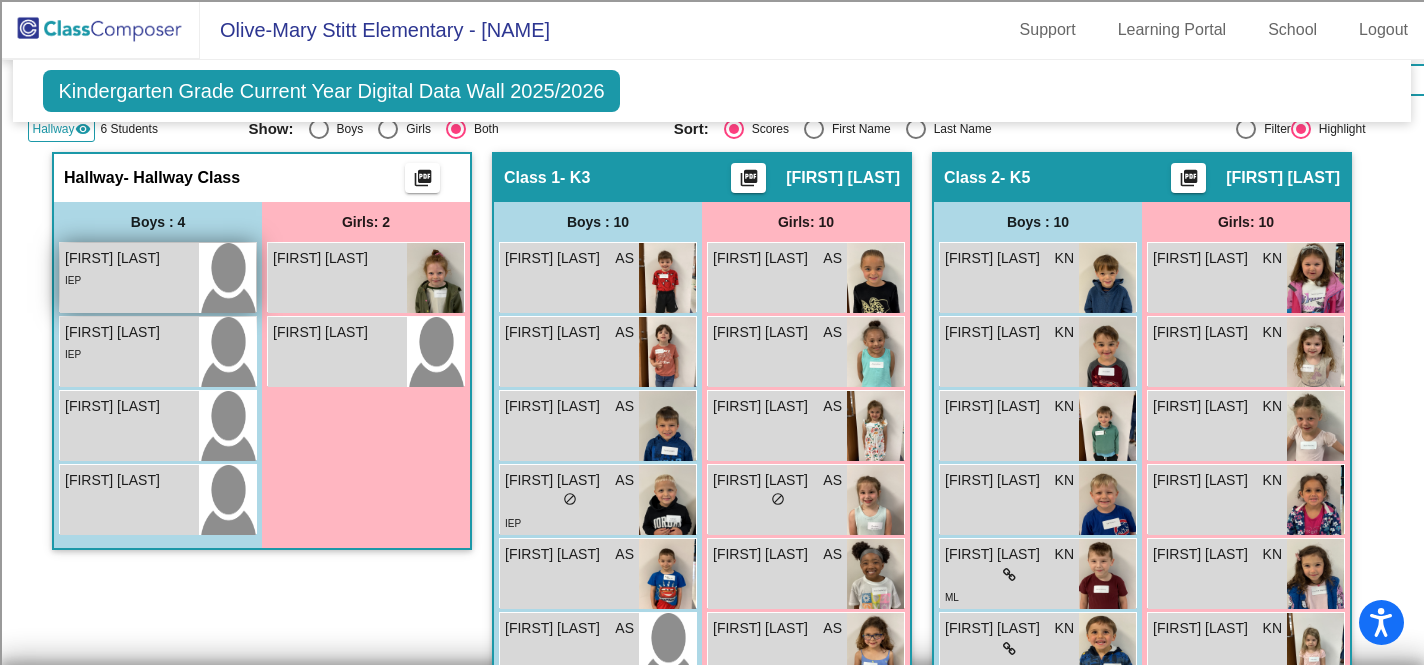 click on "[FIRST] [LAST]" at bounding box center [115, 258] 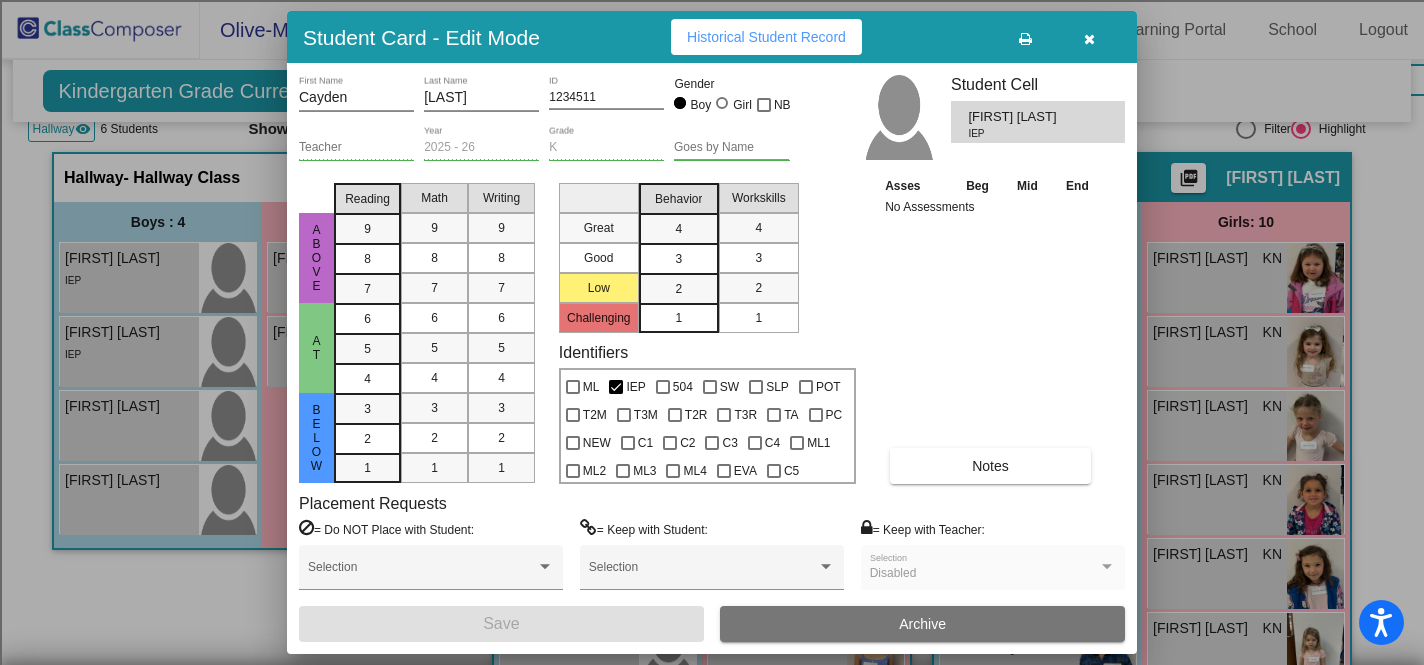 click at bounding box center (712, 332) 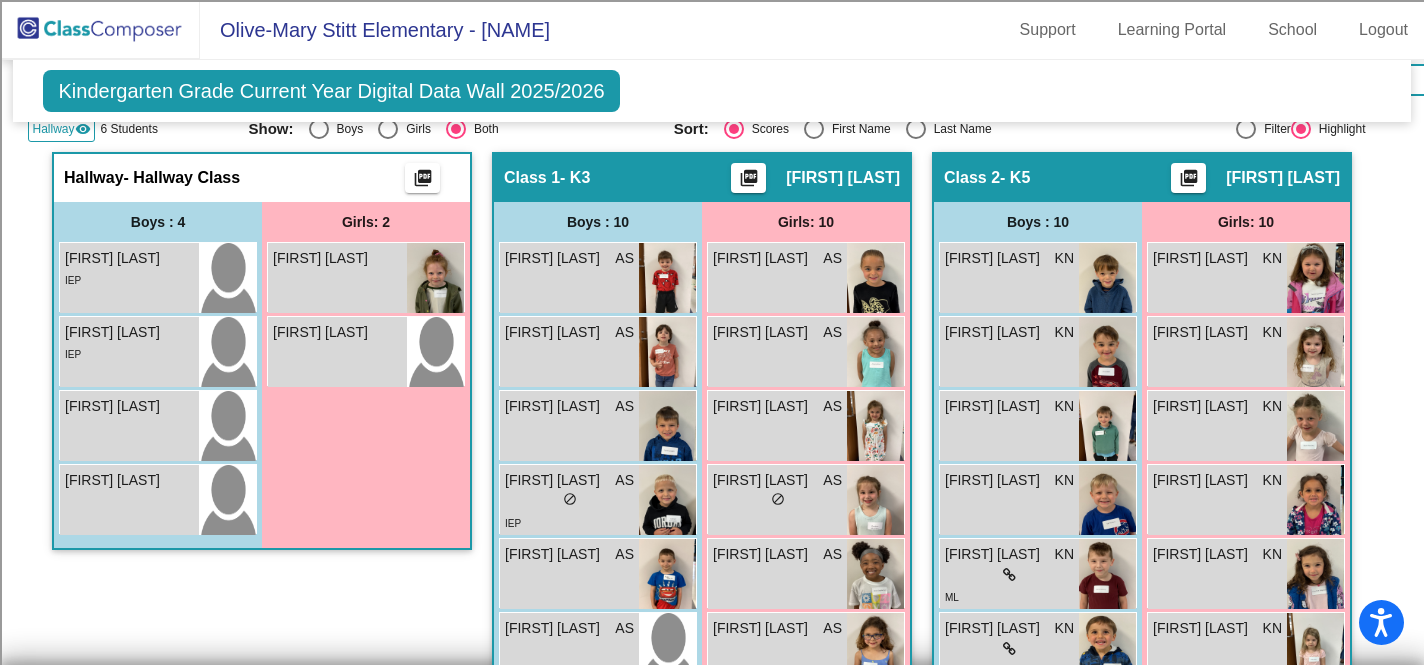 click on "[FIRST] [LAST]" at bounding box center [115, 332] 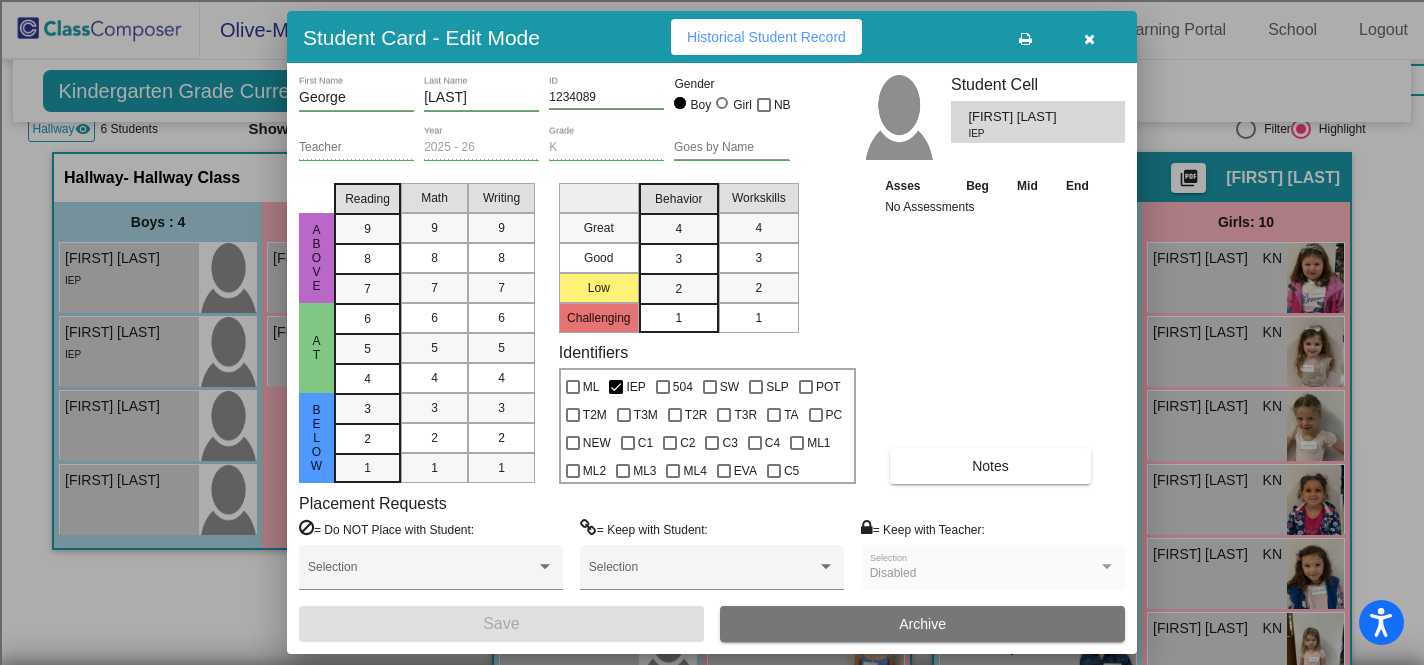 click at bounding box center (712, 332) 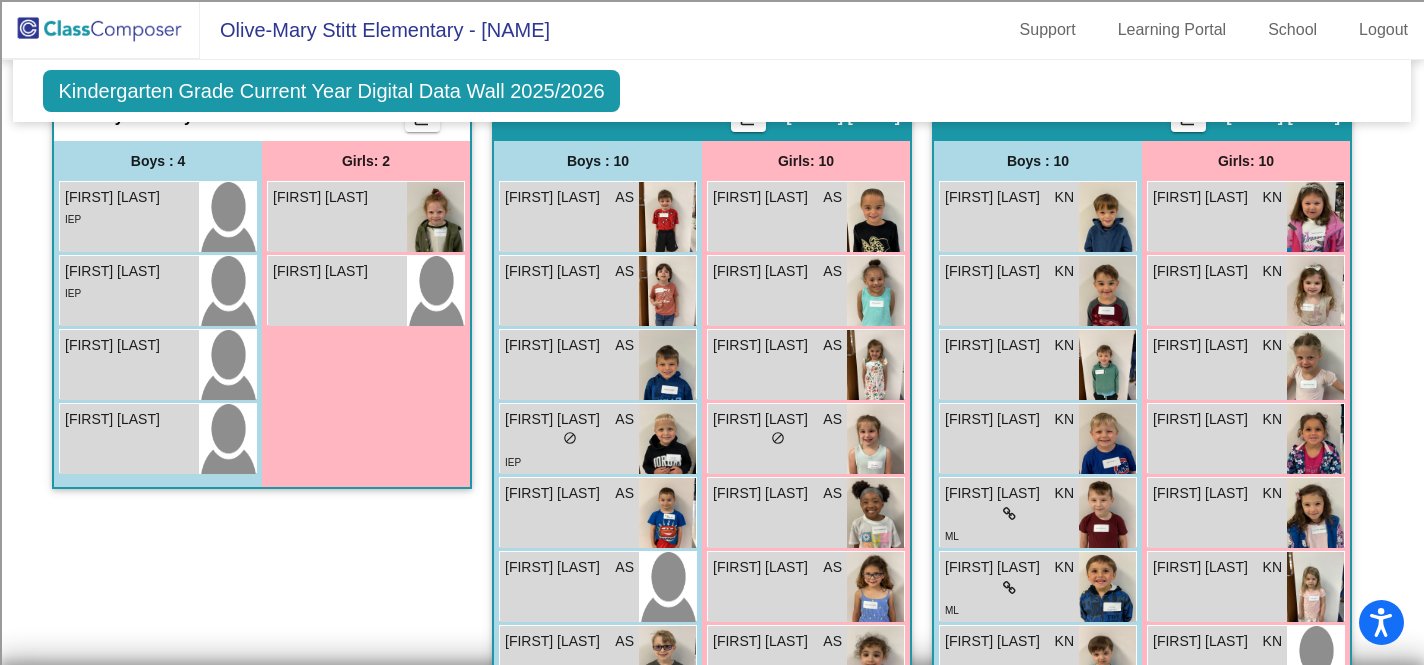 scroll, scrollTop: 513, scrollLeft: 0, axis: vertical 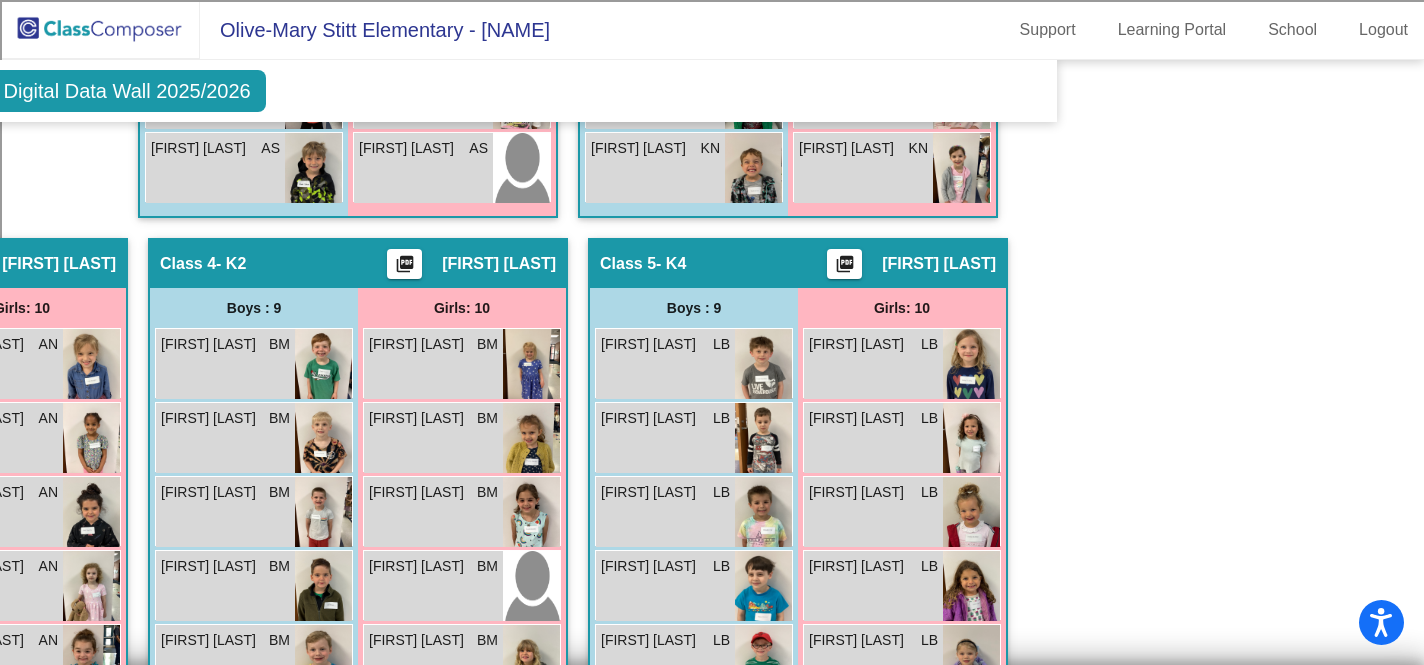 click on "Kindergarten Grade Current Year Digital Data Wall 2025/2026 Add, Move, or Retain Students Off On Incoming Digital Data Wall Display Scores for Years: 2024 - 2025 2025 - 2026 Grade/Archive Students in Table View Download New Small Group Saved Small Group Notes Download Class List Import Students New Small Group Saved Small Group Display Scores for Years: 2024 - 2025 2025 - 2026 Display Assessments: Display Student Picture: Yes No Students Academics Life Skills Last Teacher Placement Identified Total Boys Girls Read. Math Writ. Behav. Work Sk. AS KN AN BM LB ML IEP 504 SW SLP POT T2M T3M T2R T3R TA PC NEW C1 C2 C3 C4 ML1 ML2 ML3 ML4 EVA C5 Hallway visibility 6 4 2 0 0 0 0 0 0 0 0 0 2 0 0 0 0 0 0 0 0 0 0 0 0 0 0 0 0 Class 1 visibility 20 10 10 0.00 0.00 0.00 0.00 0.00 20 0 0 0 0 2" 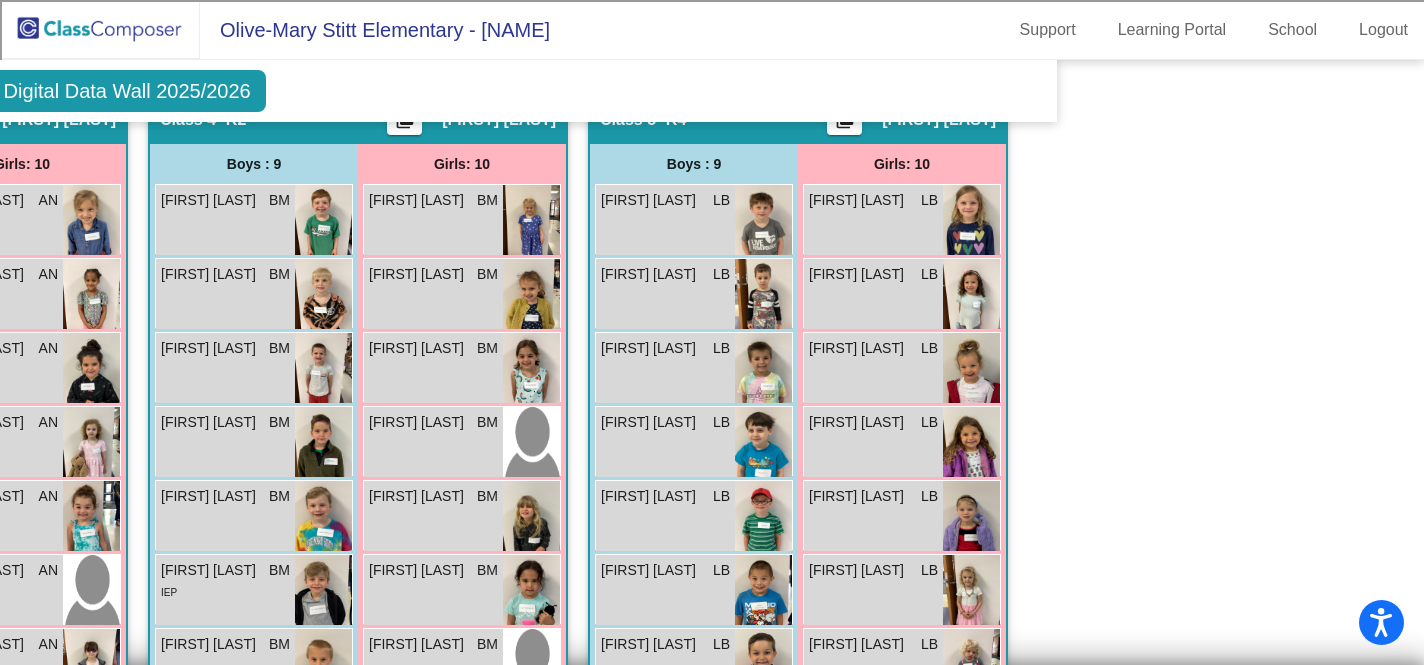 scroll, scrollTop: 1362, scrollLeft: 364, axis: both 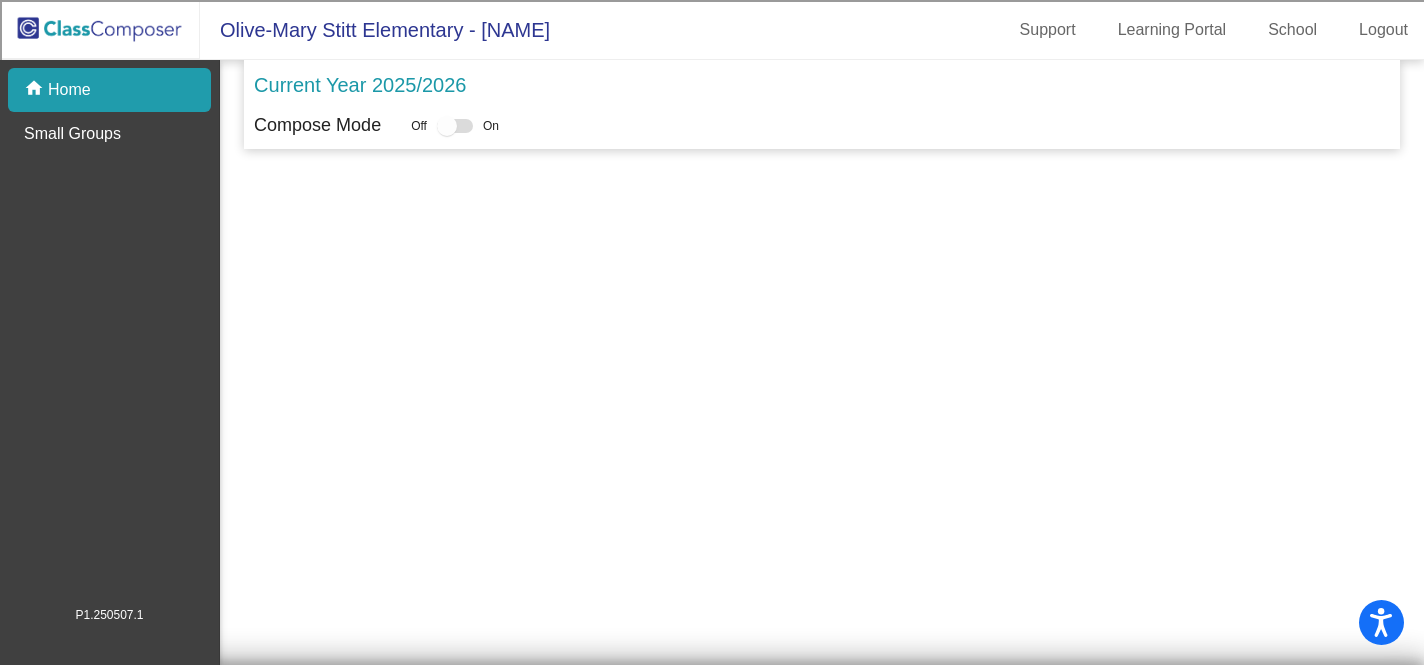 click on "Home" 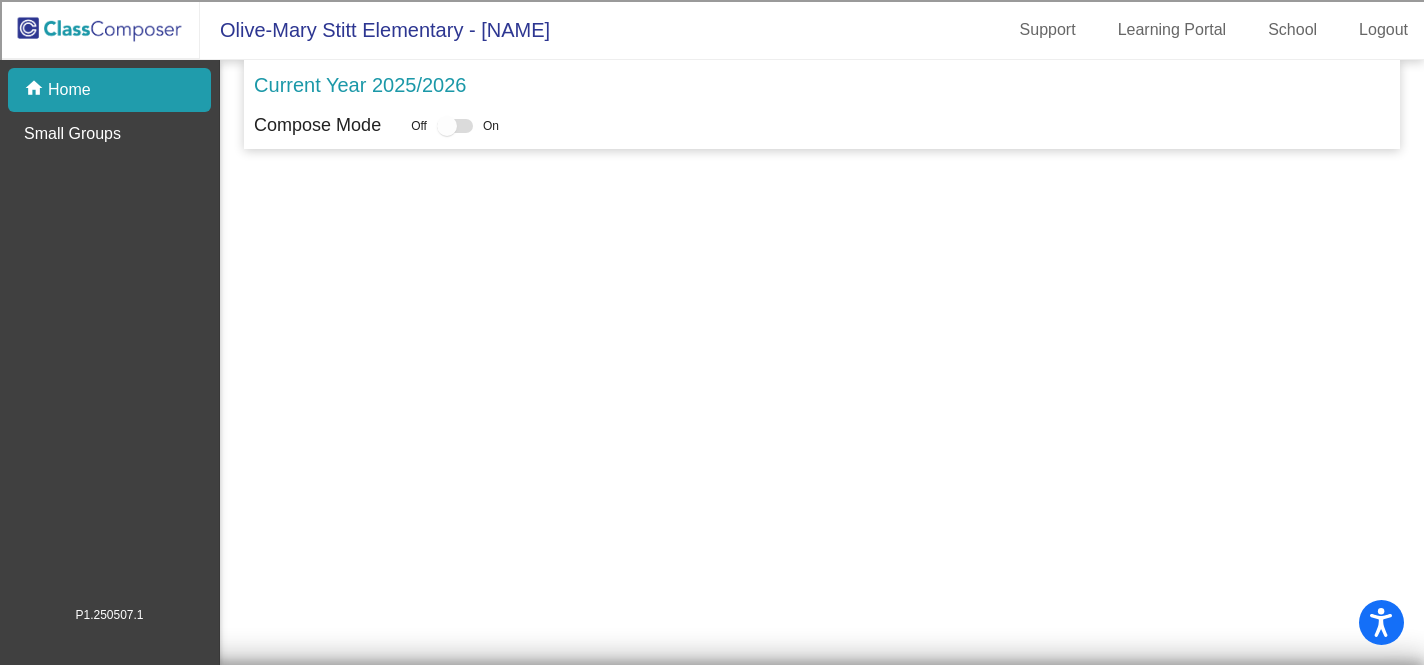 click on "Home" 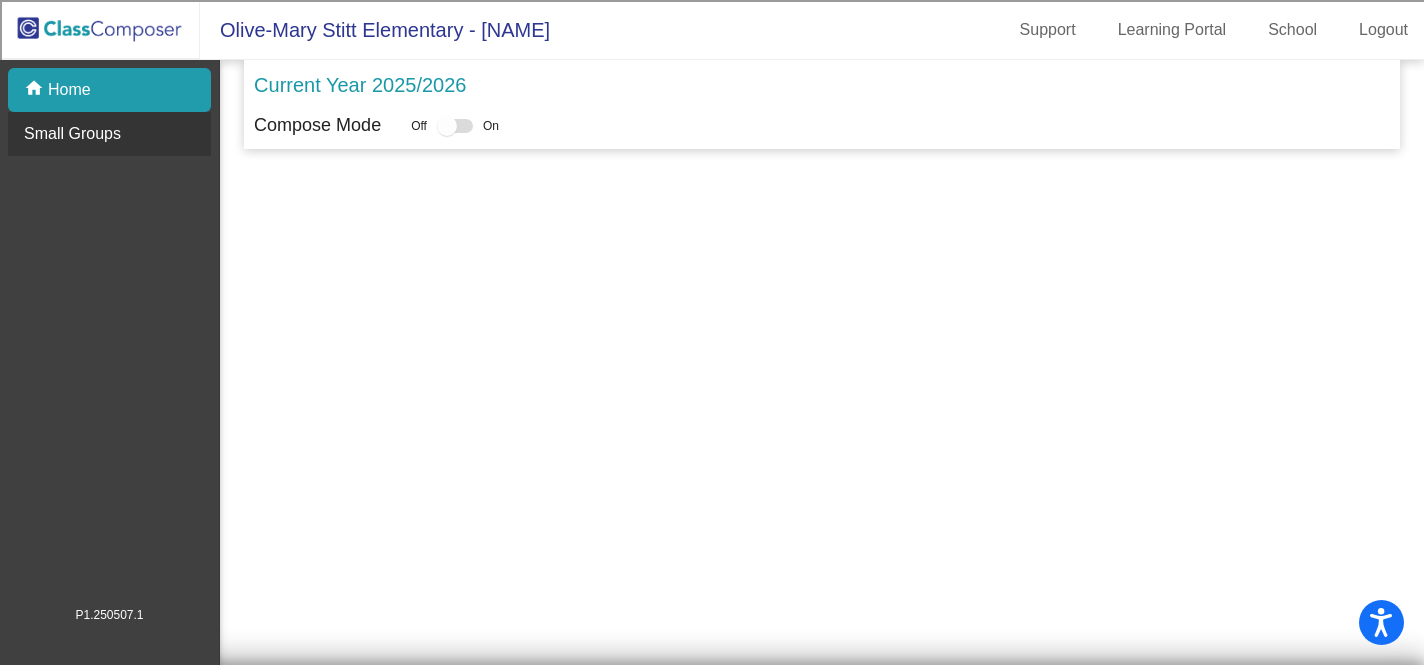 click on "Small Groups" 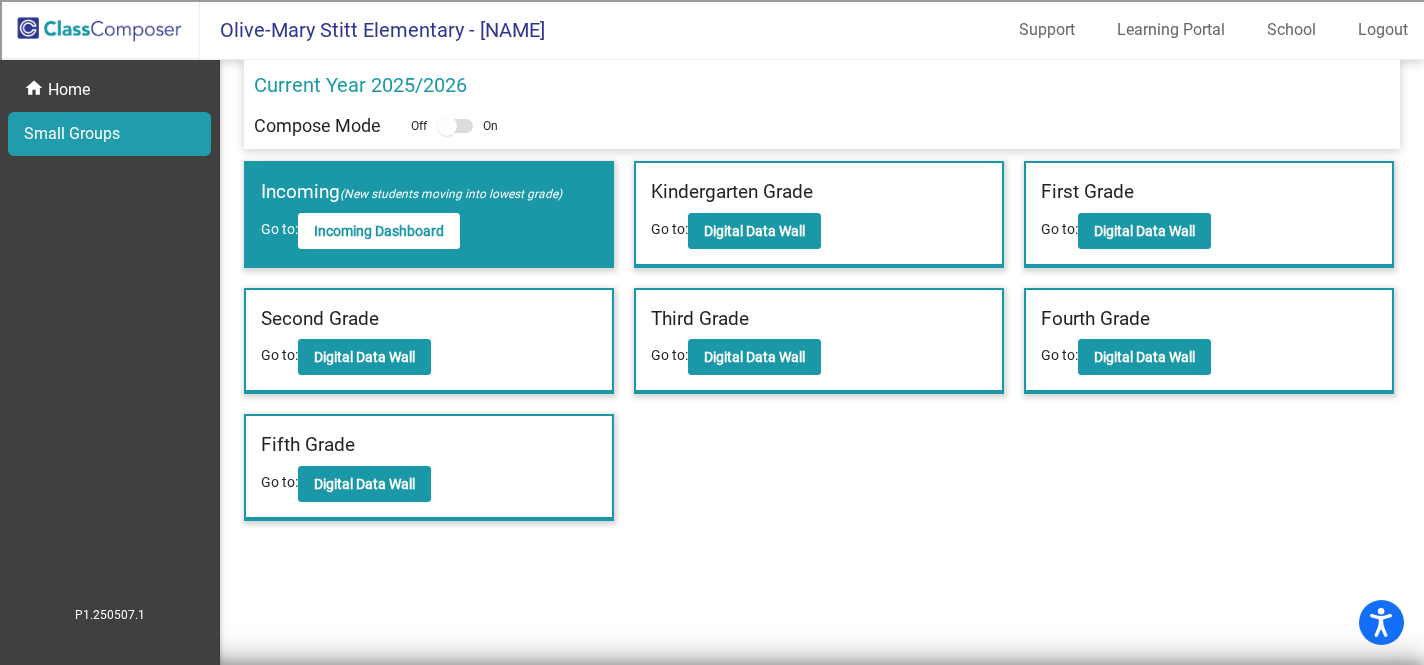 click on "Olive-Mary Stitt Elementary - [NAME]" 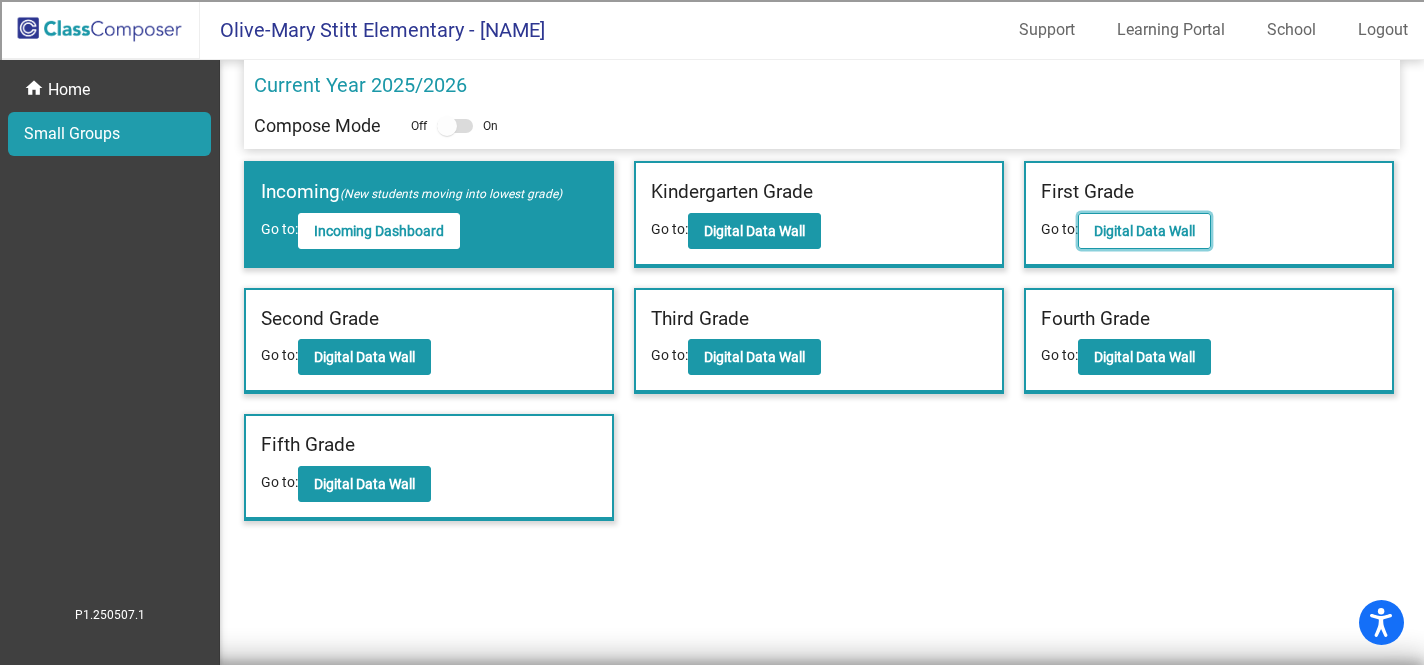click on "Digital Data Wall" 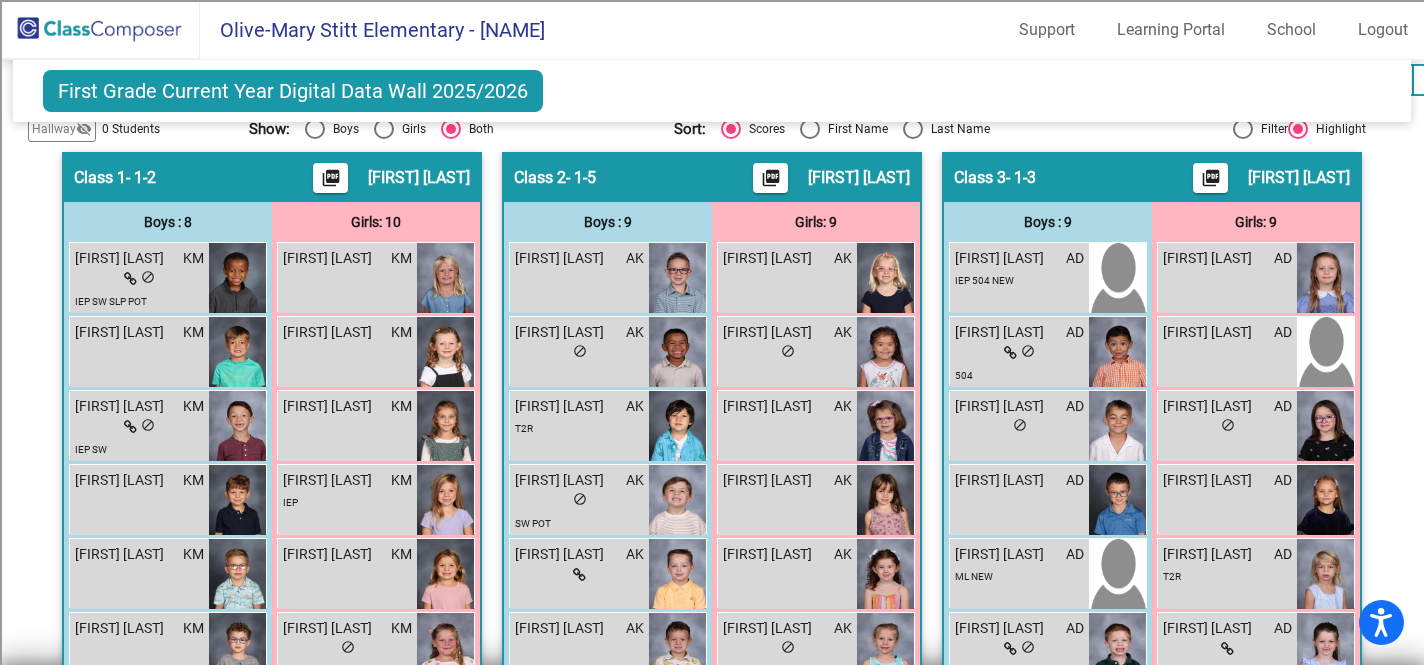 scroll, scrollTop: 464, scrollLeft: 0, axis: vertical 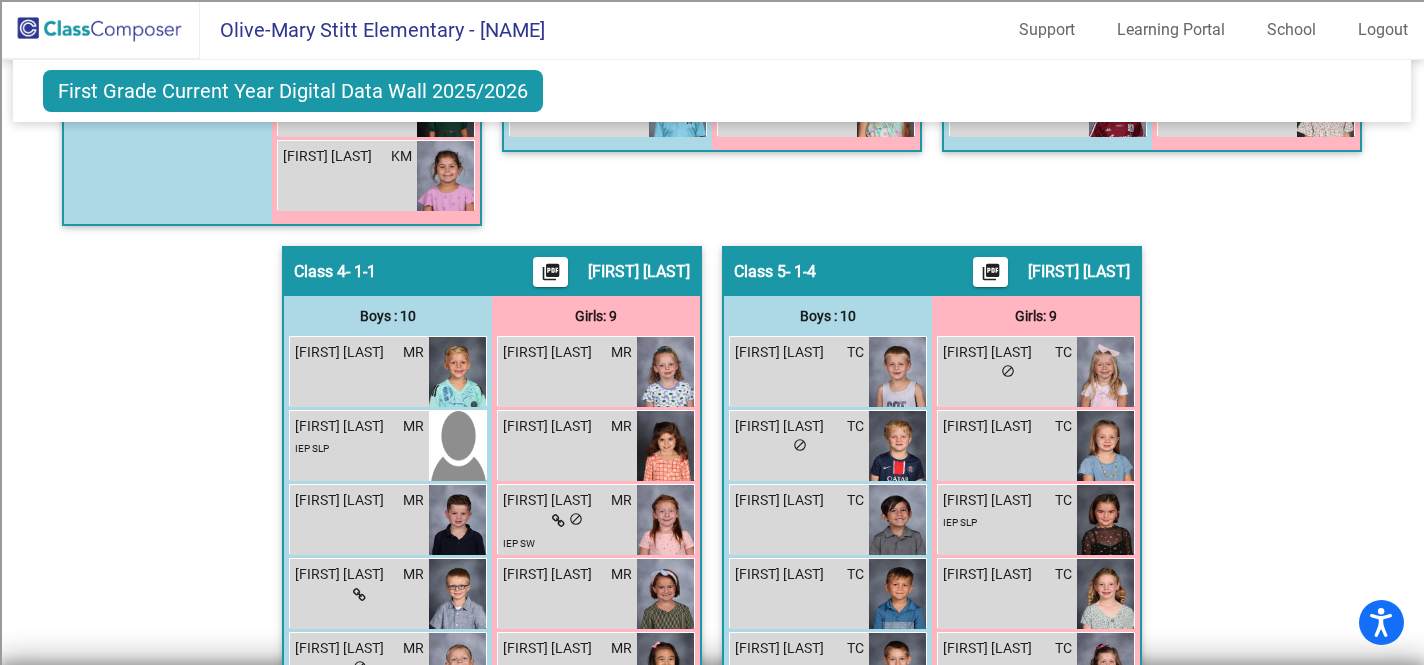 click on "Olive-Mary Stitt Elementary - [NAME]" 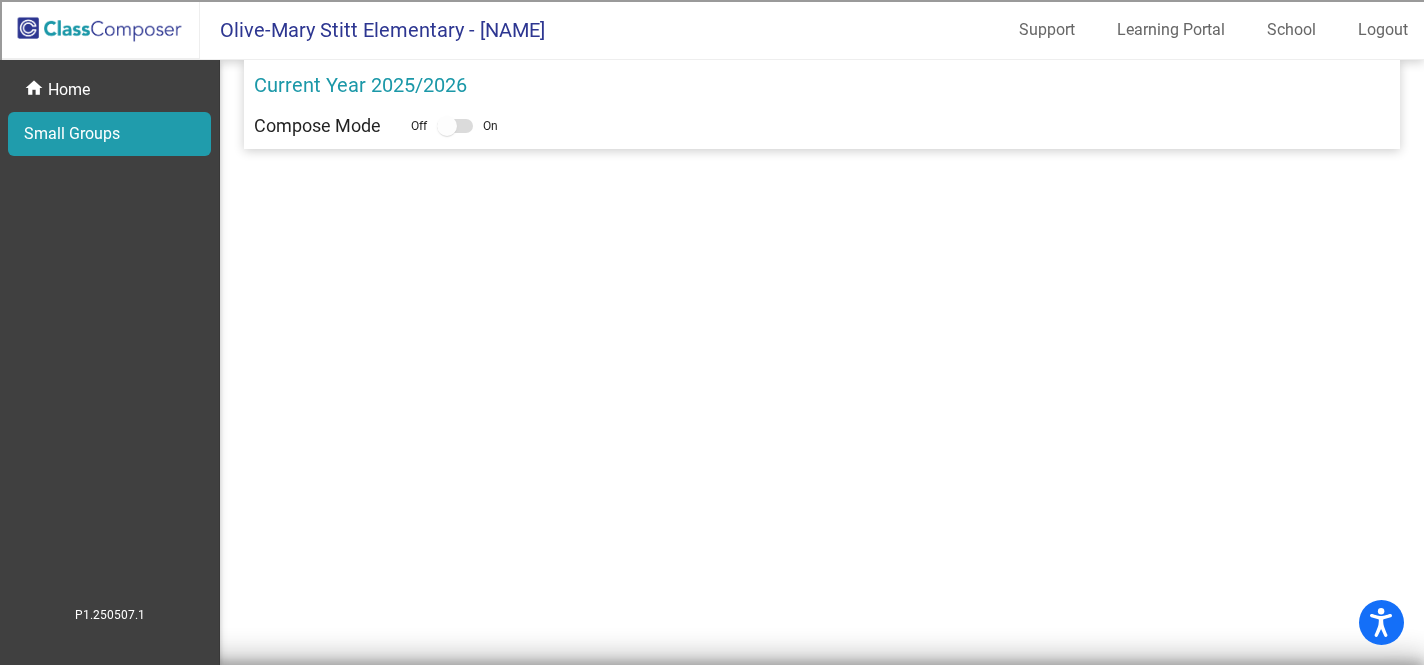 scroll, scrollTop: 0, scrollLeft: 0, axis: both 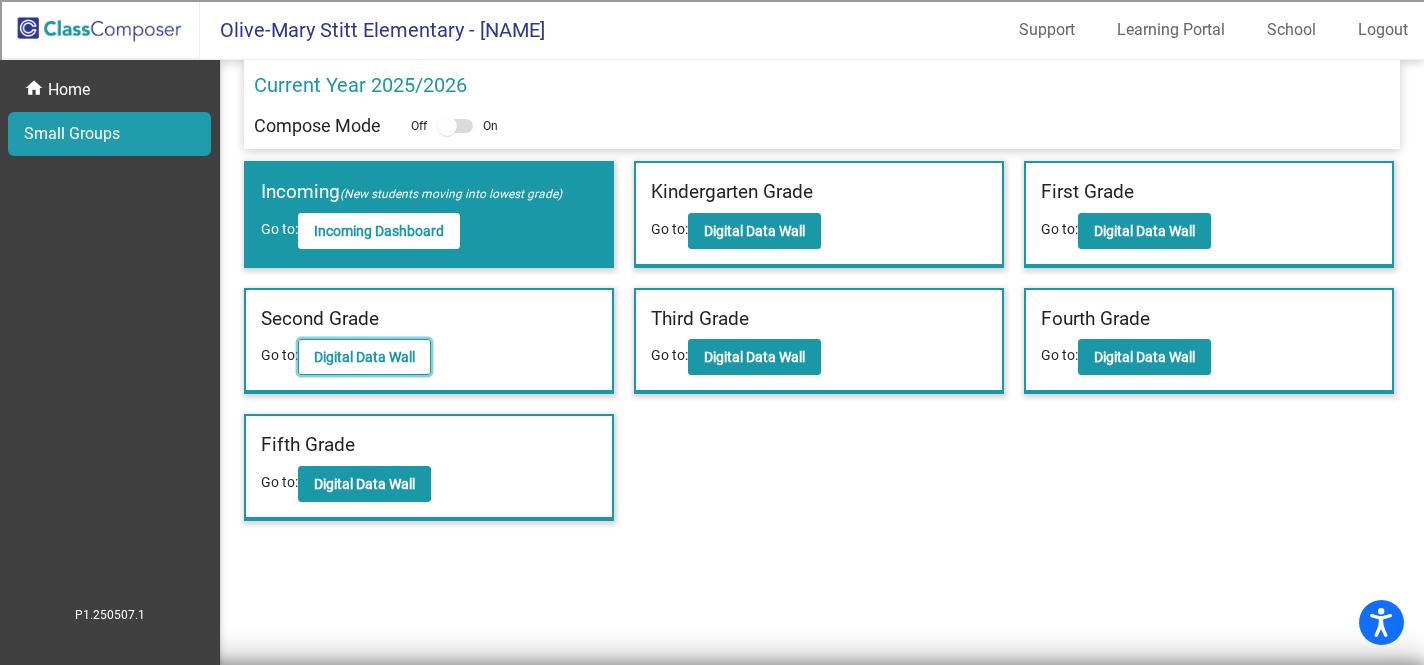 click on "Digital Data Wall" 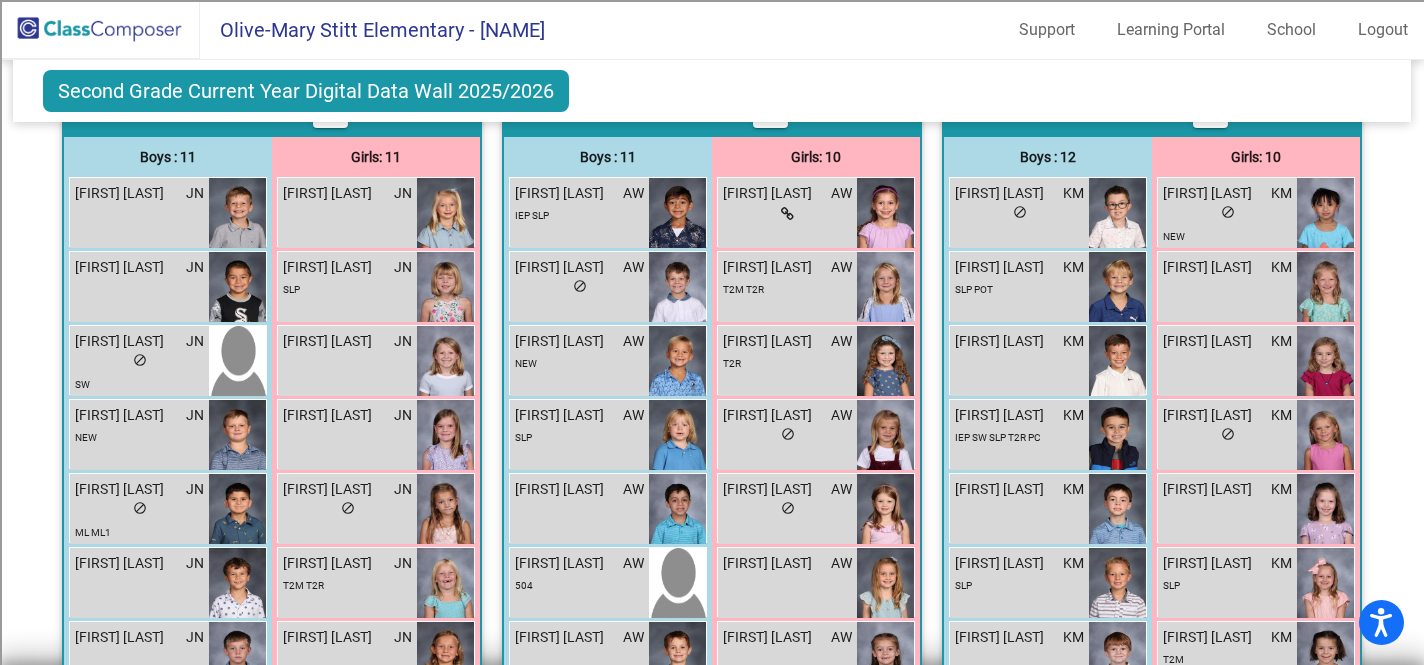 scroll, scrollTop: 509, scrollLeft: 0, axis: vertical 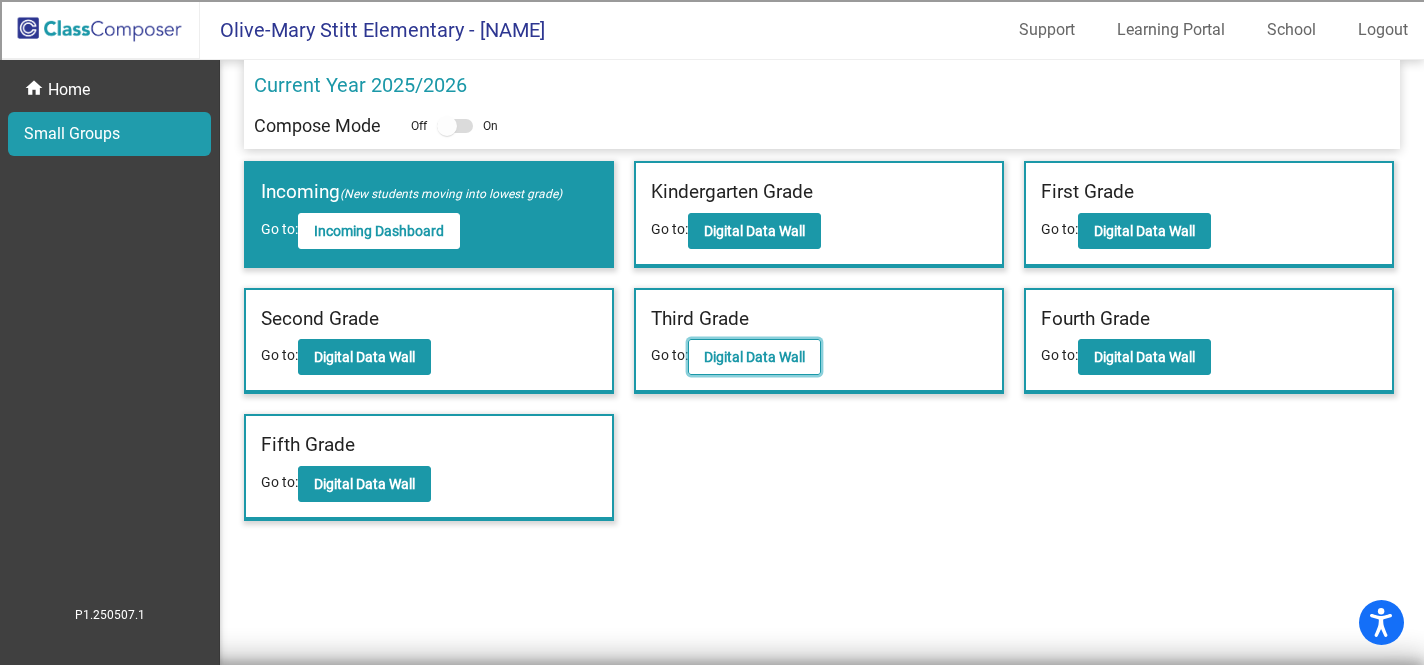 click on "Digital Data Wall" 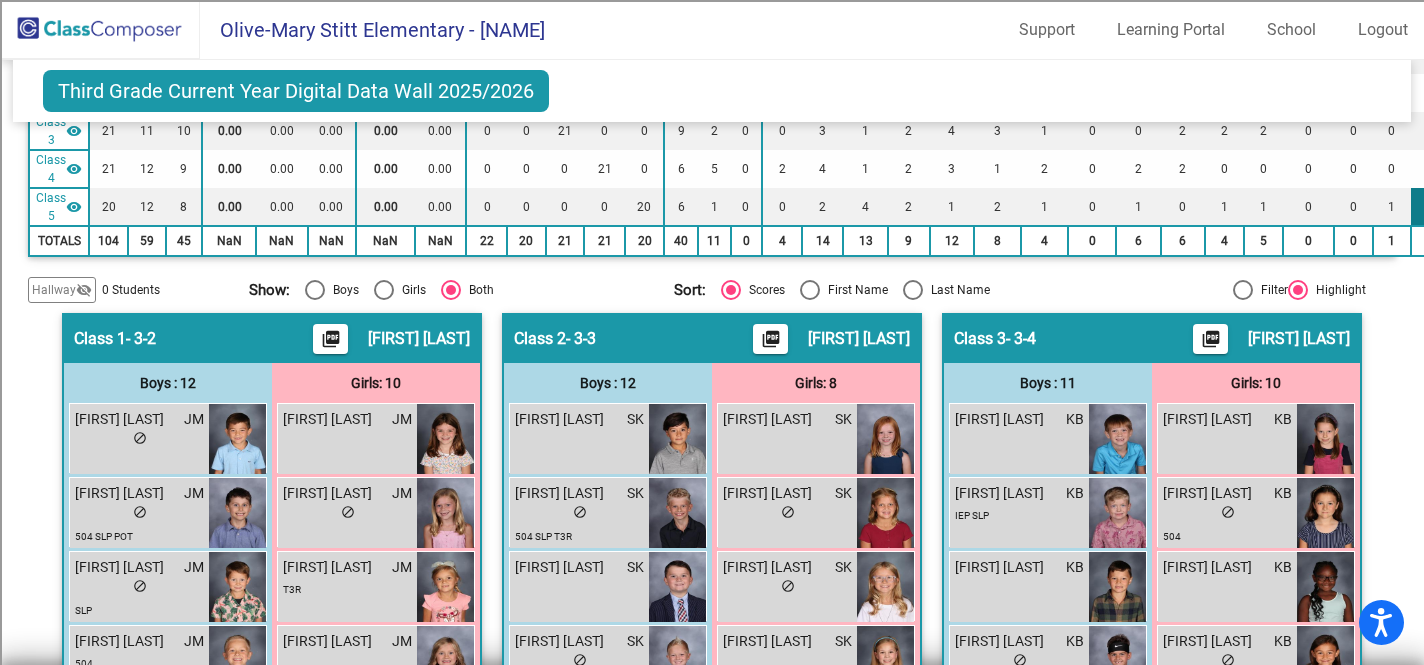 scroll, scrollTop: 302, scrollLeft: 0, axis: vertical 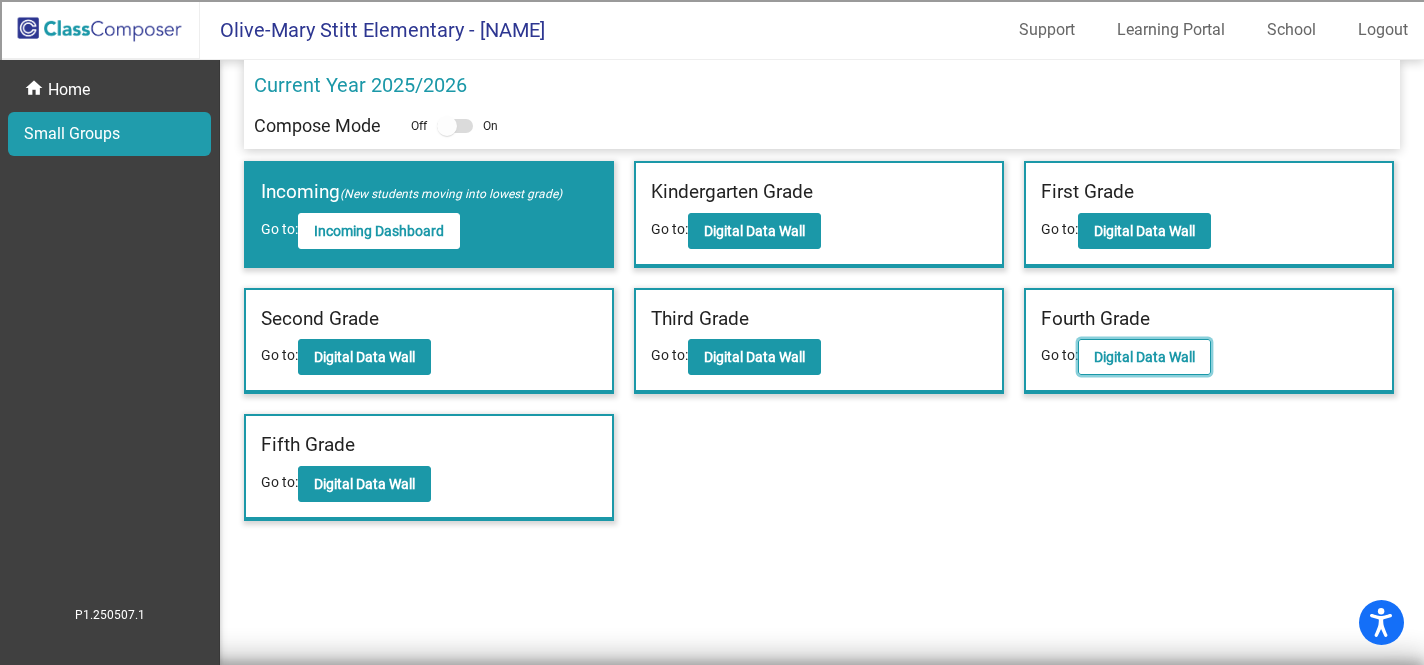 click on "Digital Data Wall" 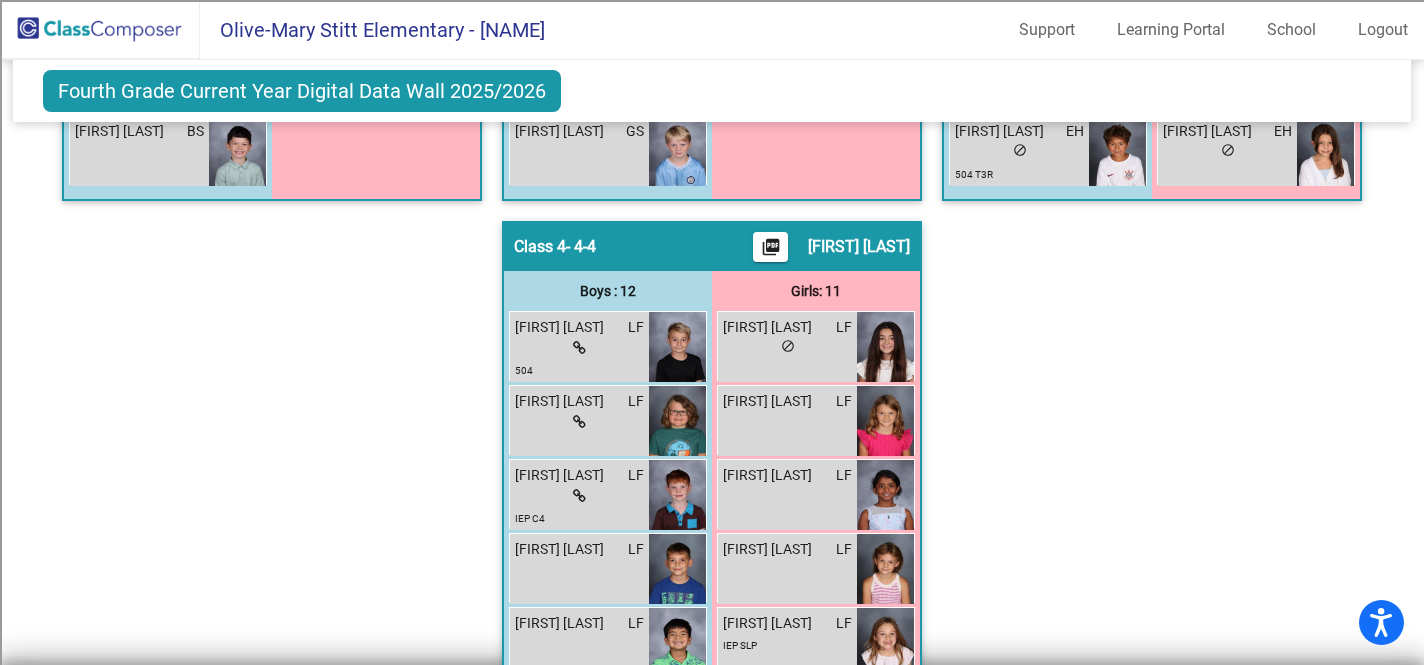 scroll, scrollTop: 1356, scrollLeft: 0, axis: vertical 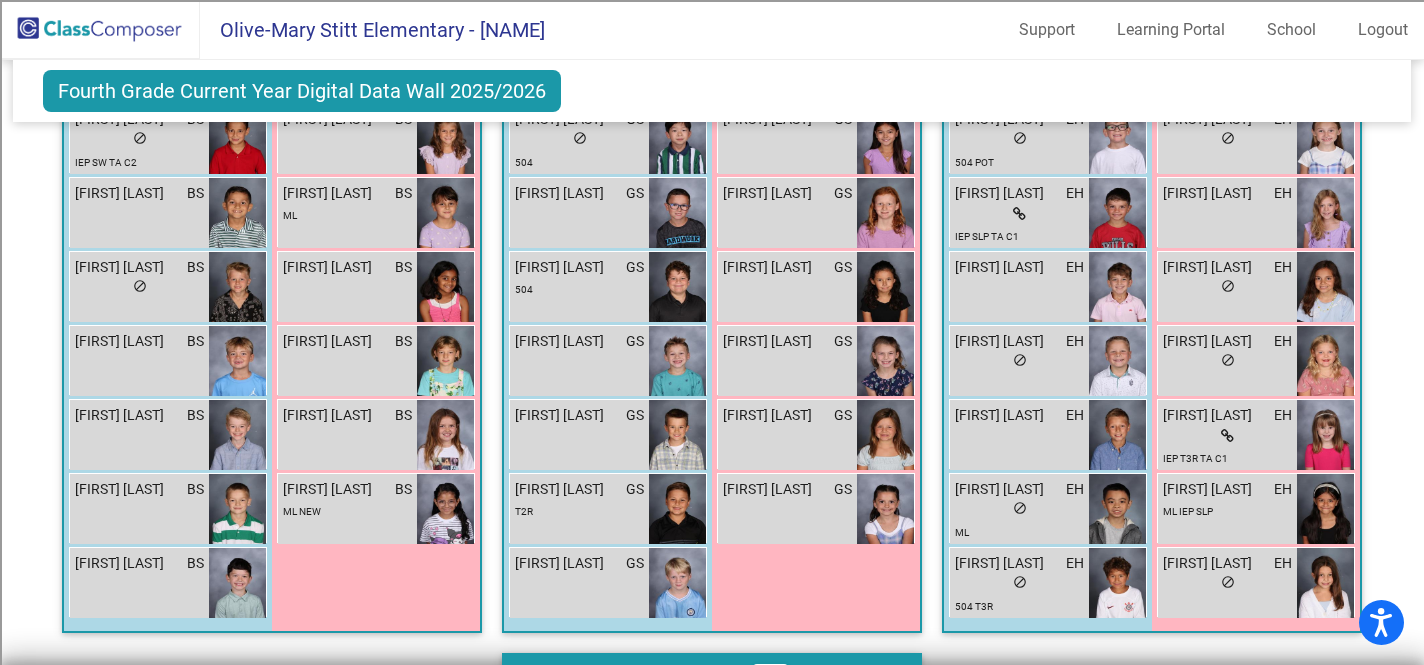 drag, startPoint x: 1408, startPoint y: 361, endPoint x: 1402, endPoint y: 345, distance: 17.088007 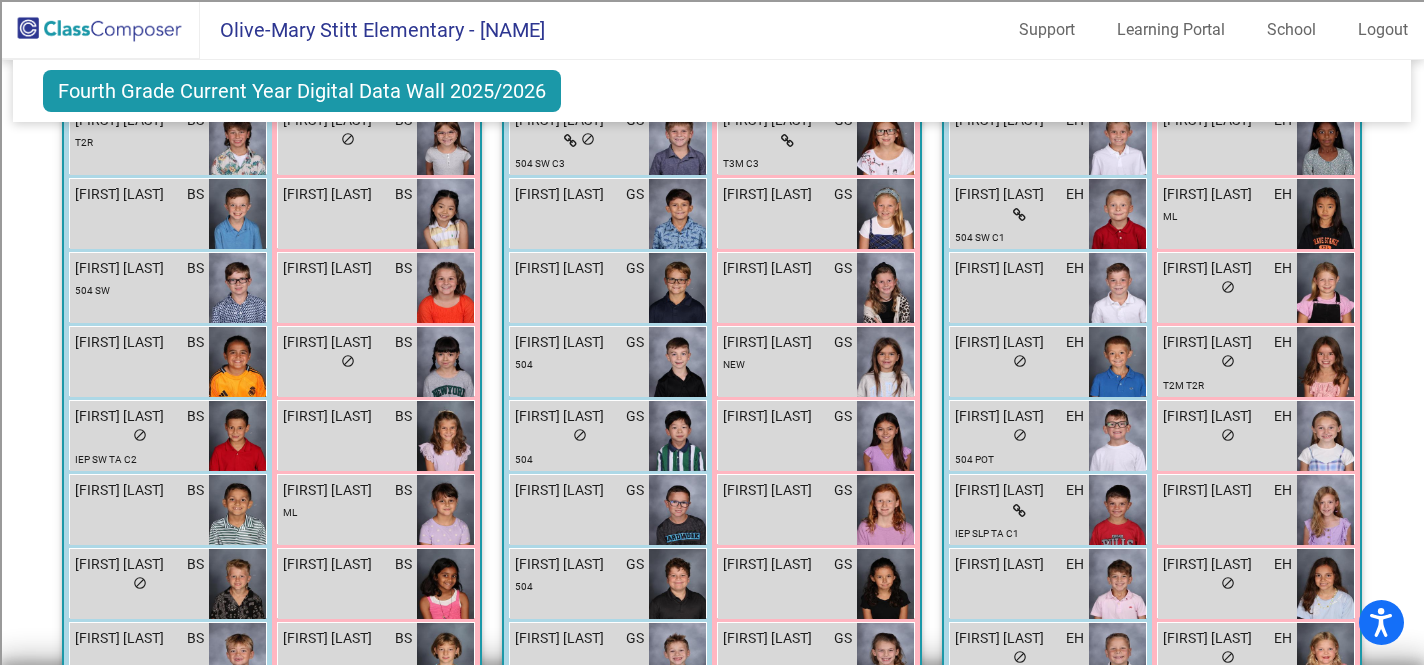 scroll, scrollTop: 627, scrollLeft: 0, axis: vertical 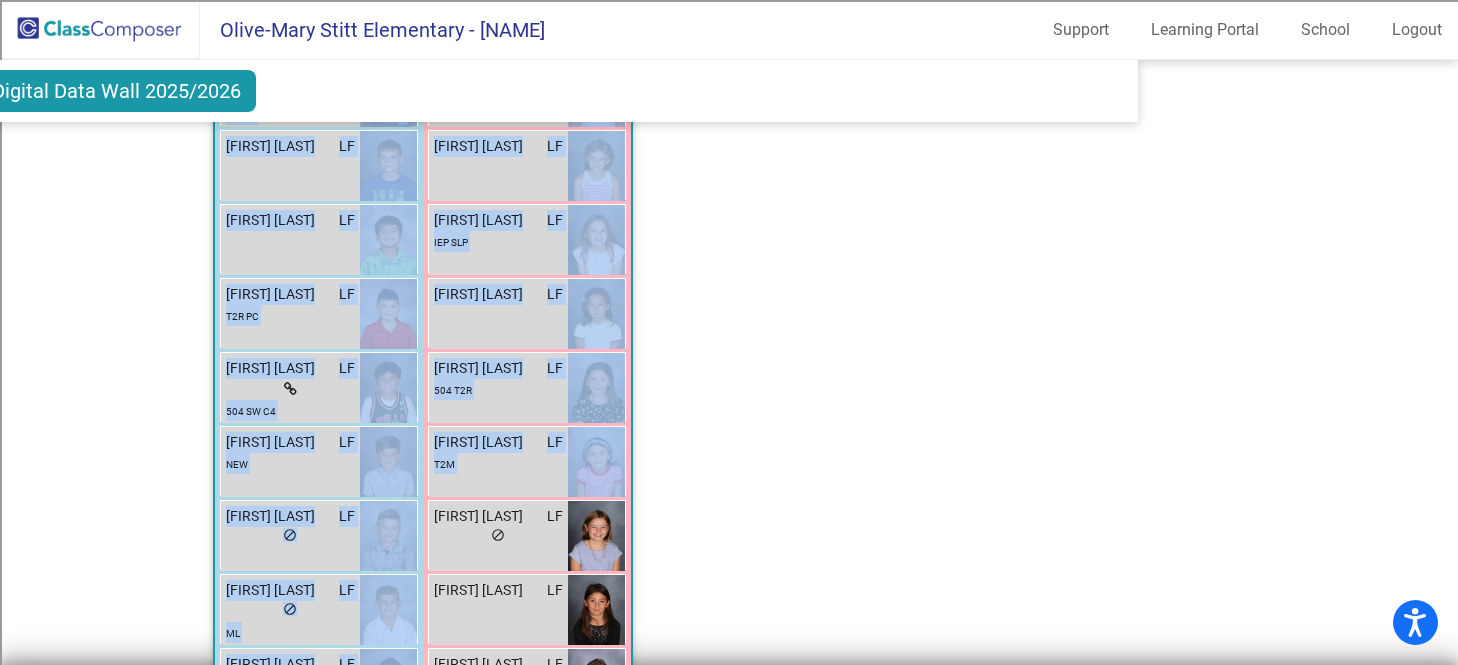 drag, startPoint x: 1447, startPoint y: 489, endPoint x: 1450, endPoint y: 510, distance: 21.213203 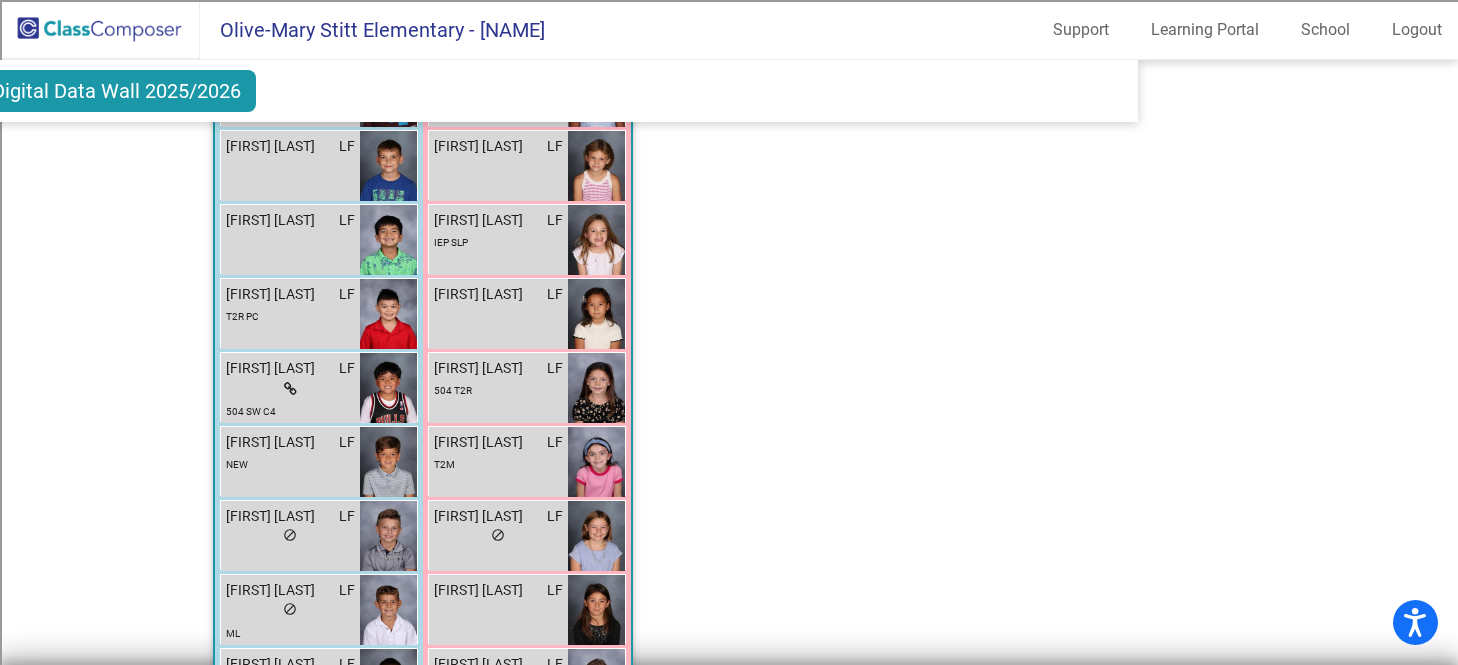 drag, startPoint x: 1447, startPoint y: 504, endPoint x: 1444, endPoint y: 534, distance: 30.149628 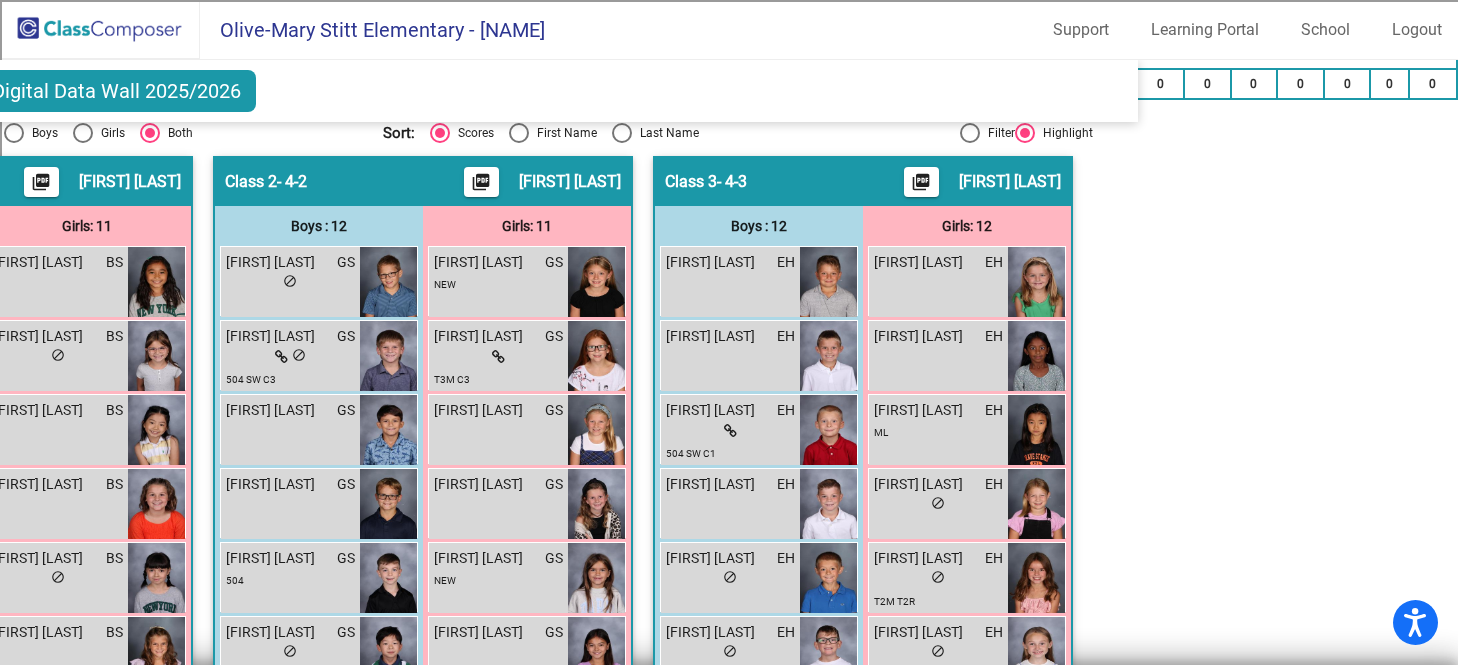 scroll, scrollTop: 402, scrollLeft: 314, axis: both 